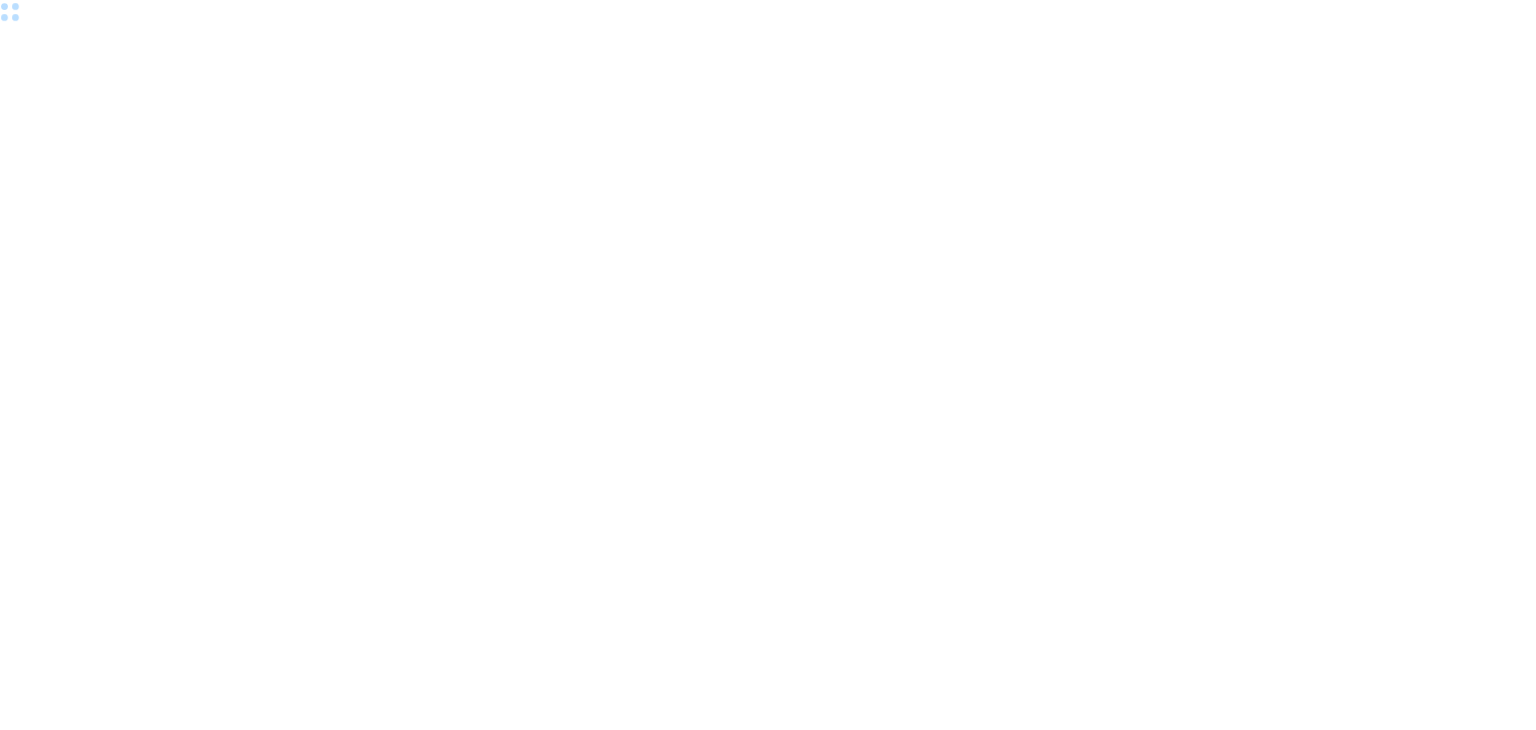 scroll, scrollTop: 0, scrollLeft: 0, axis: both 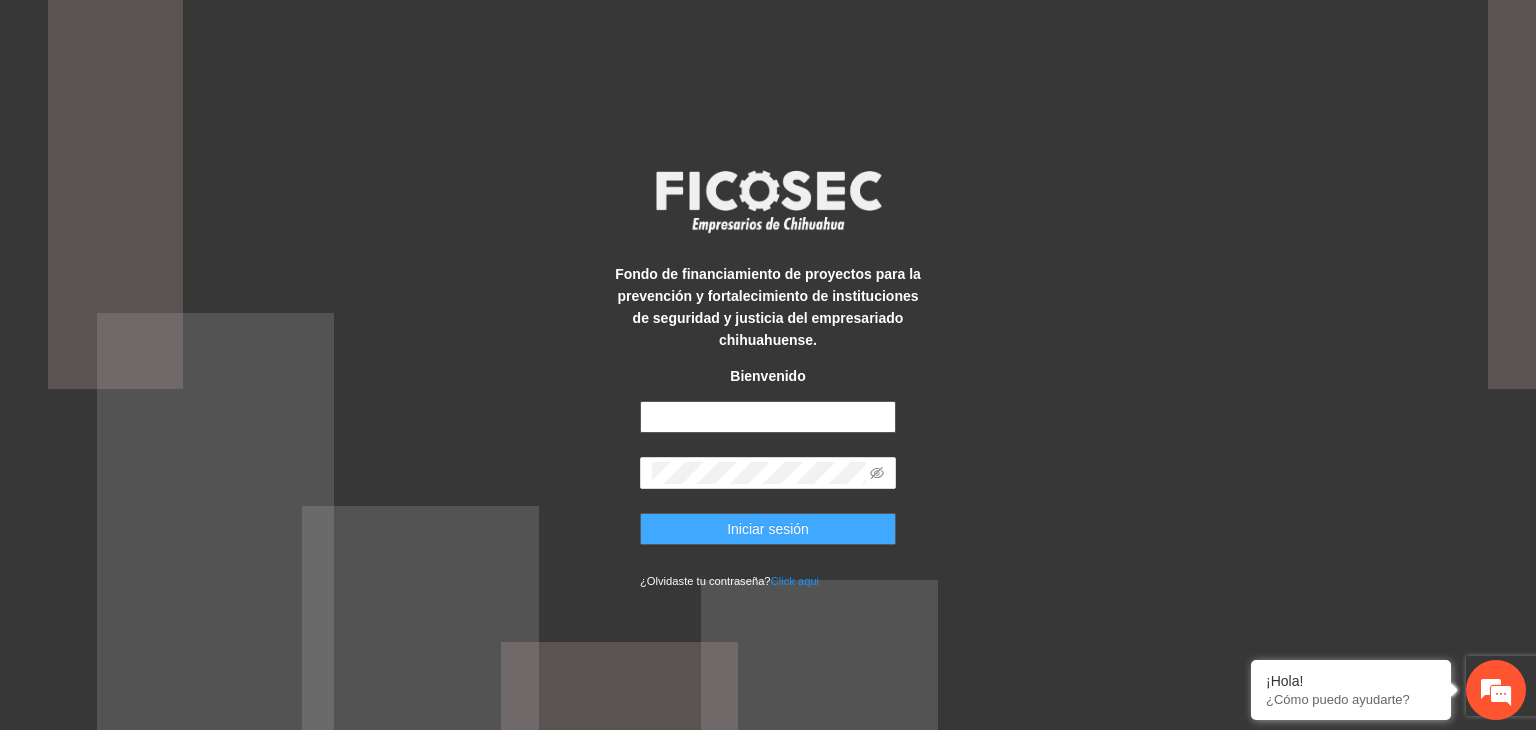 type on "**********" 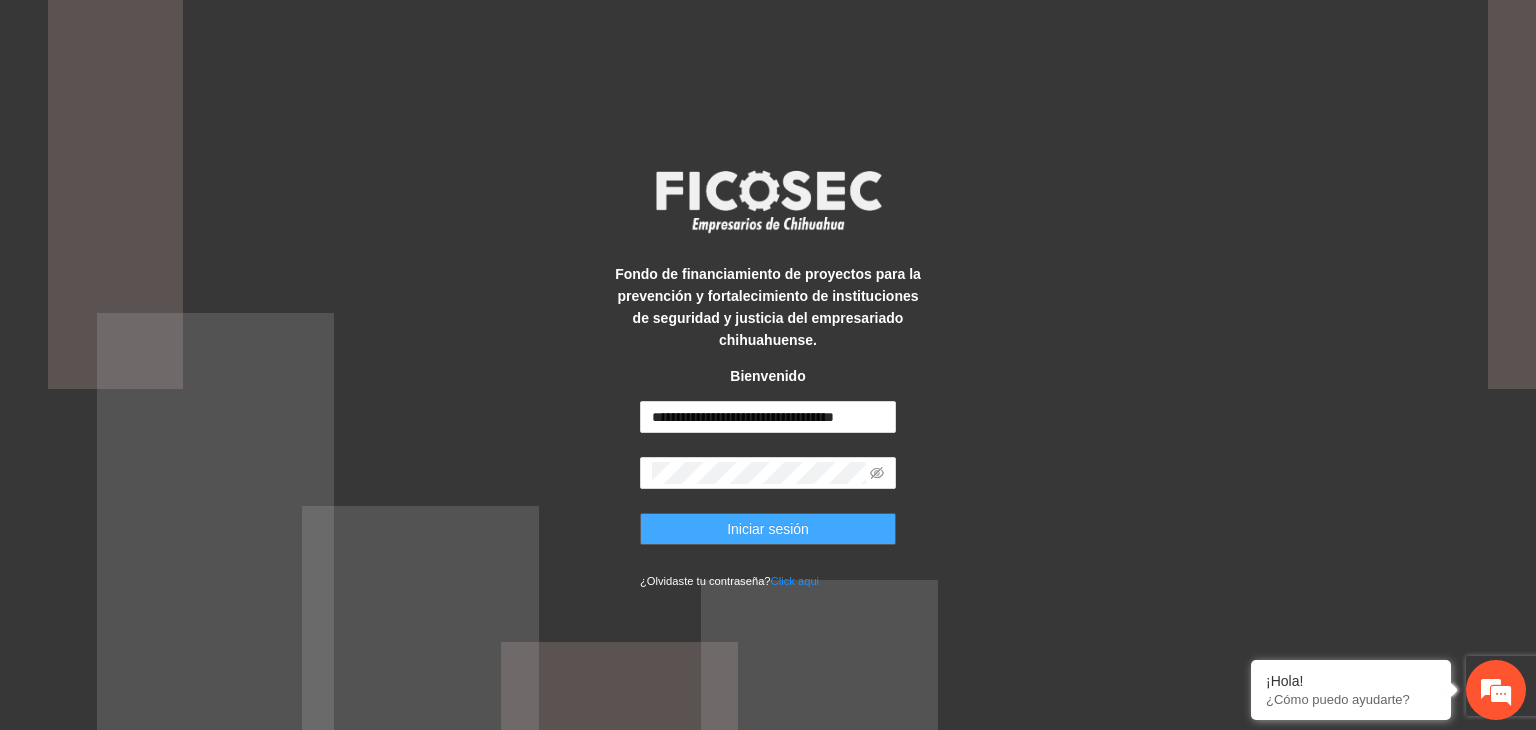 click on "Iniciar sesión" at bounding box center [768, 529] 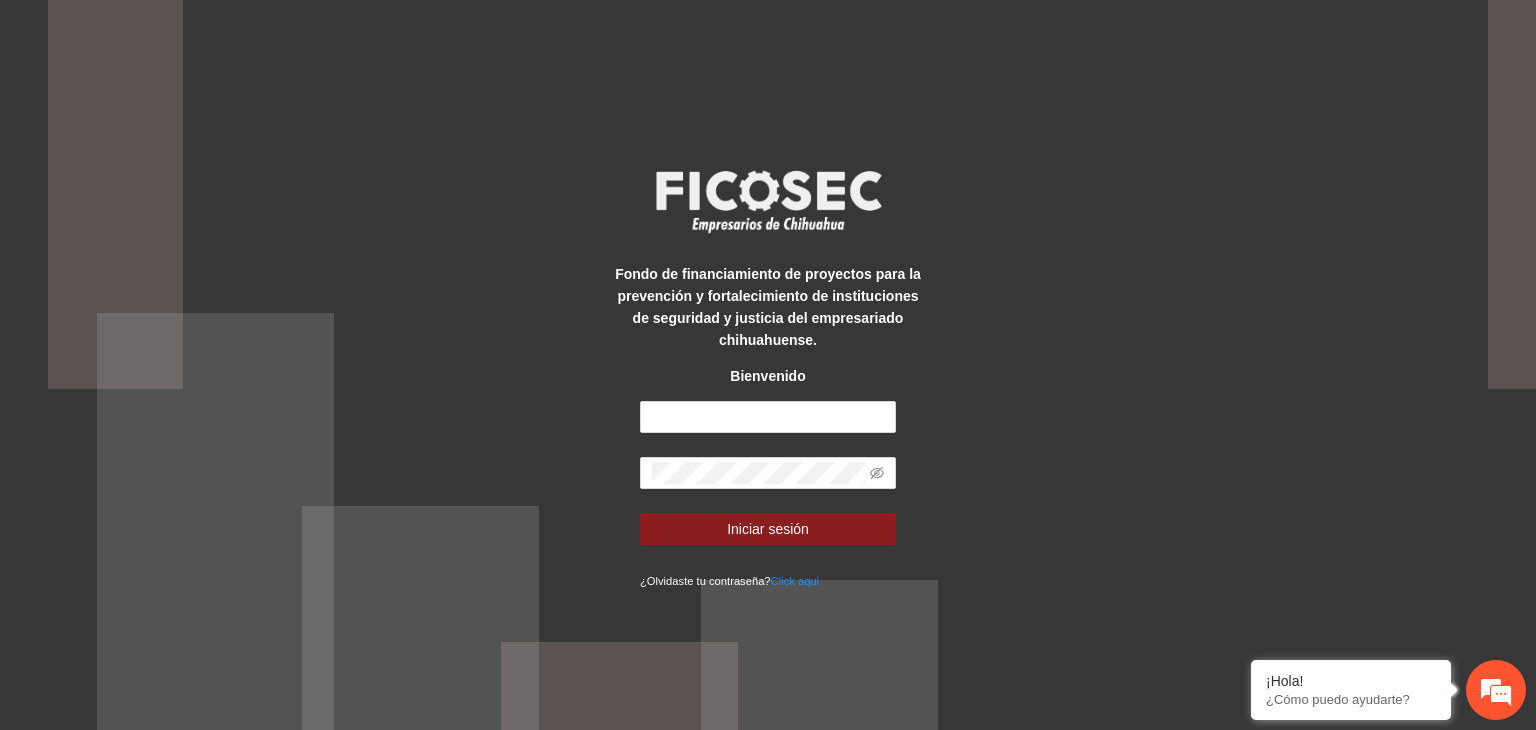 scroll, scrollTop: 0, scrollLeft: 0, axis: both 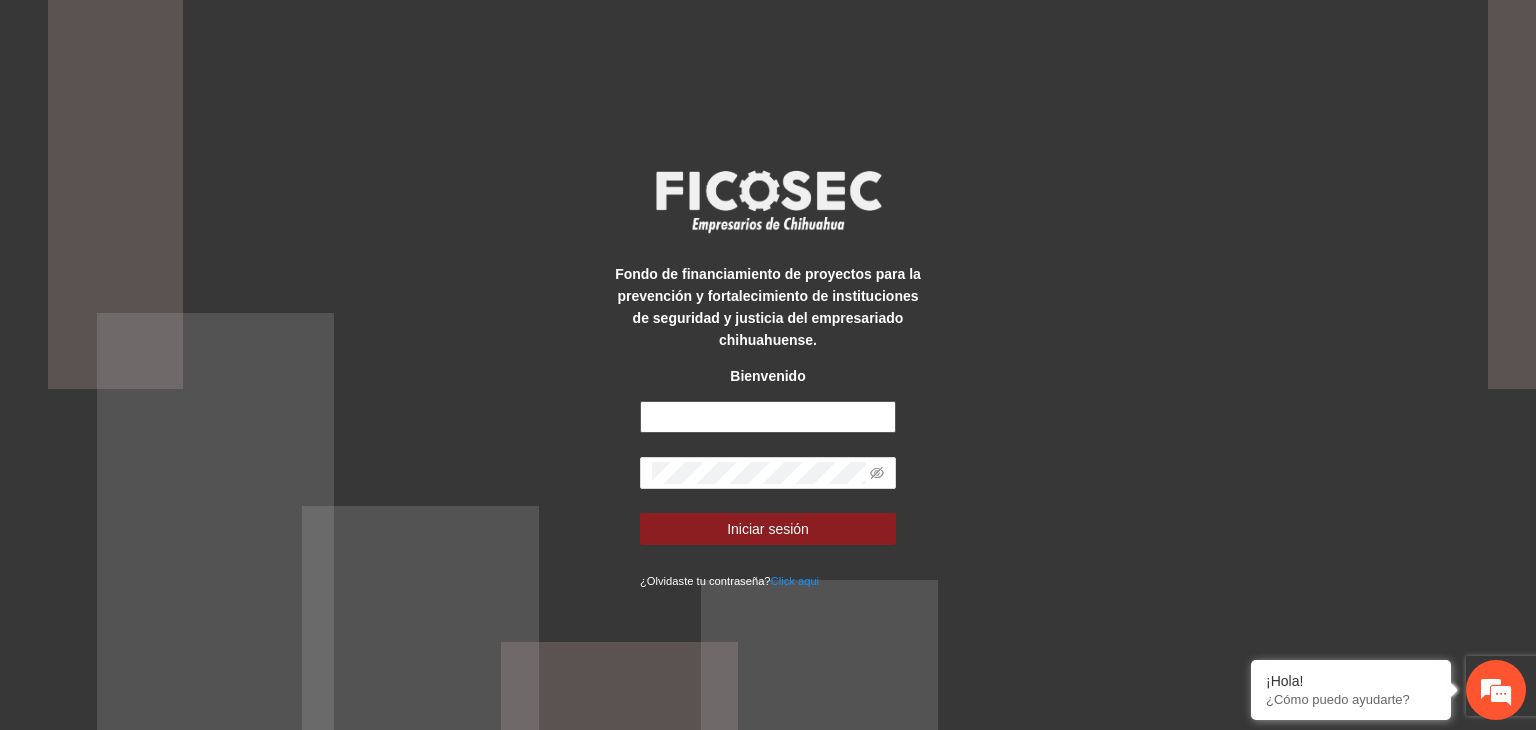 type on "**********" 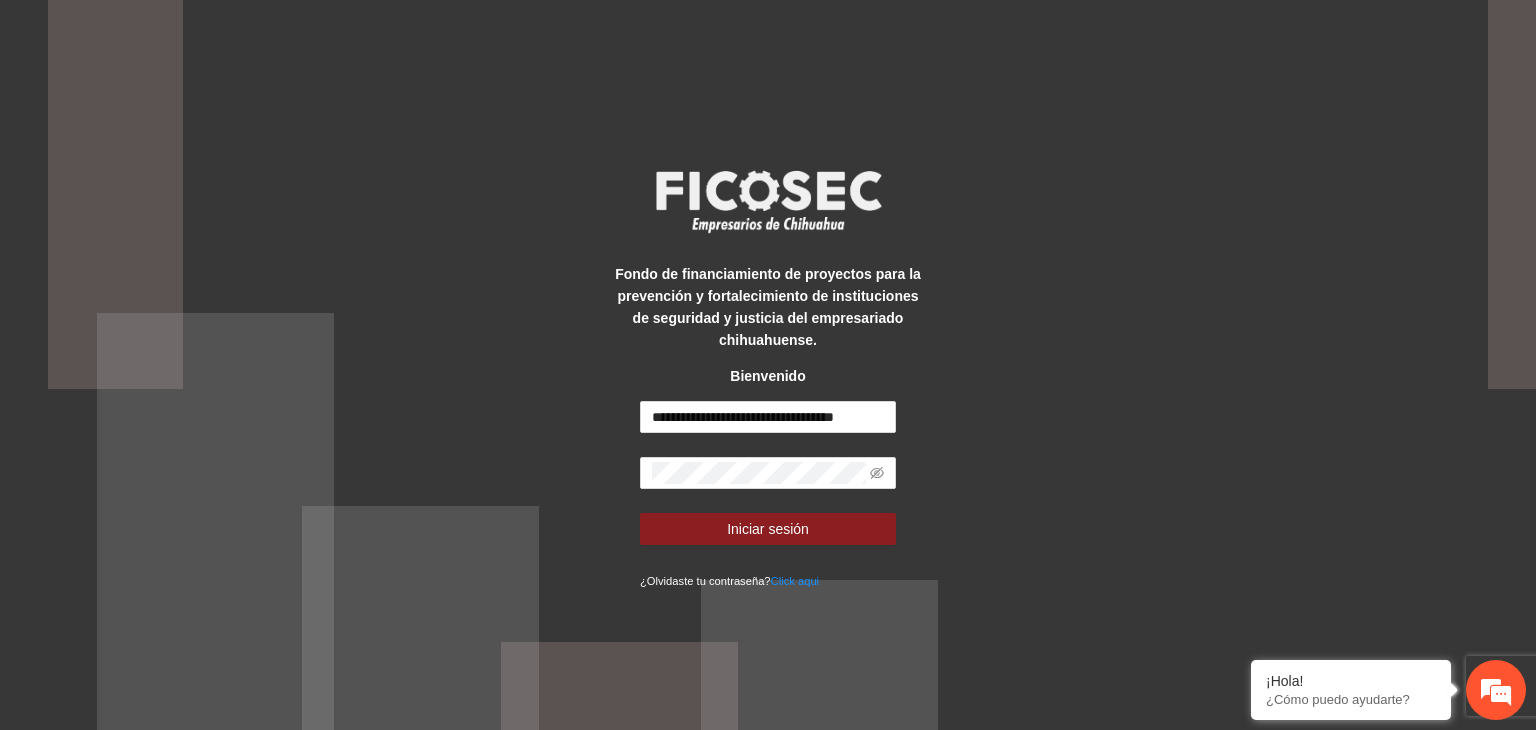 click on "**********" at bounding box center (768, 365) 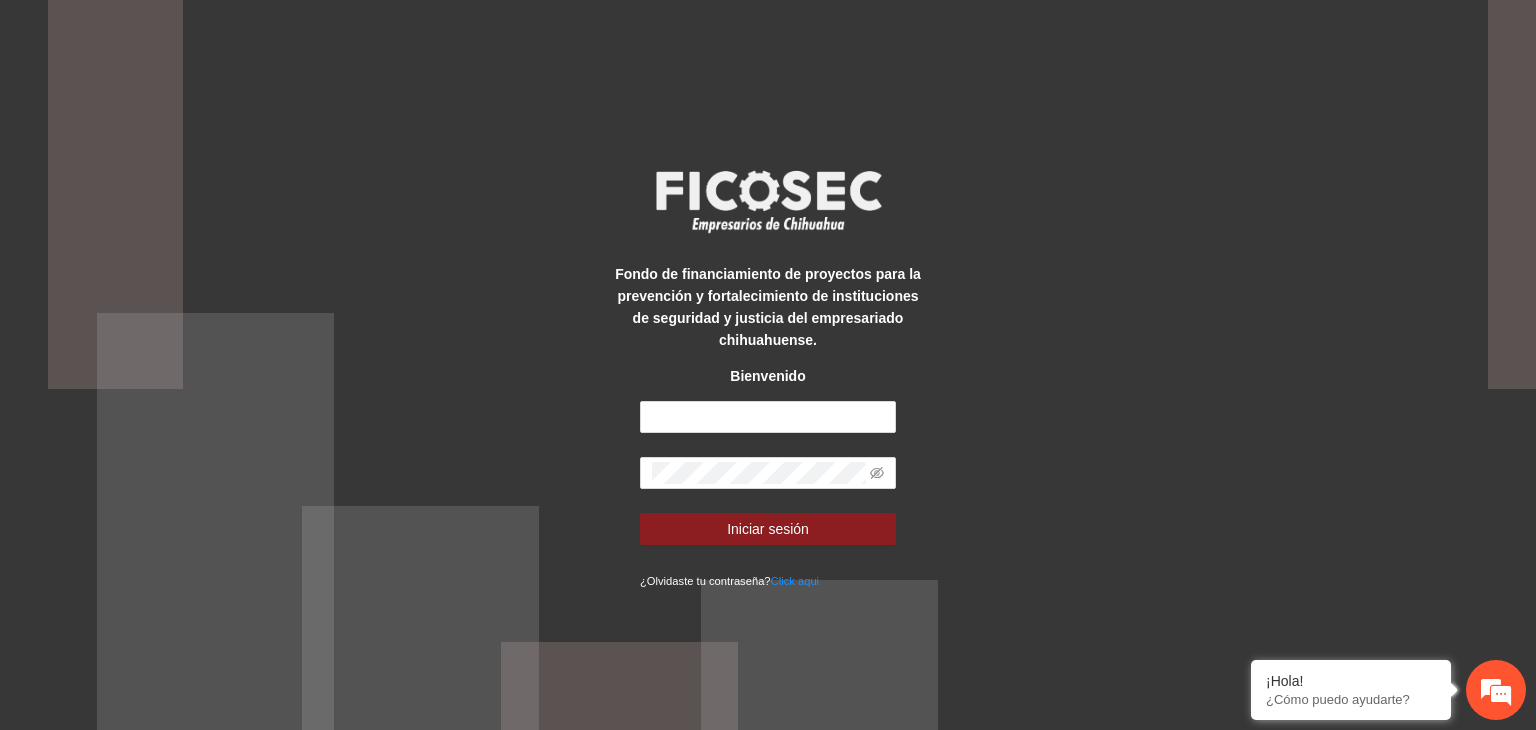 scroll, scrollTop: 0, scrollLeft: 0, axis: both 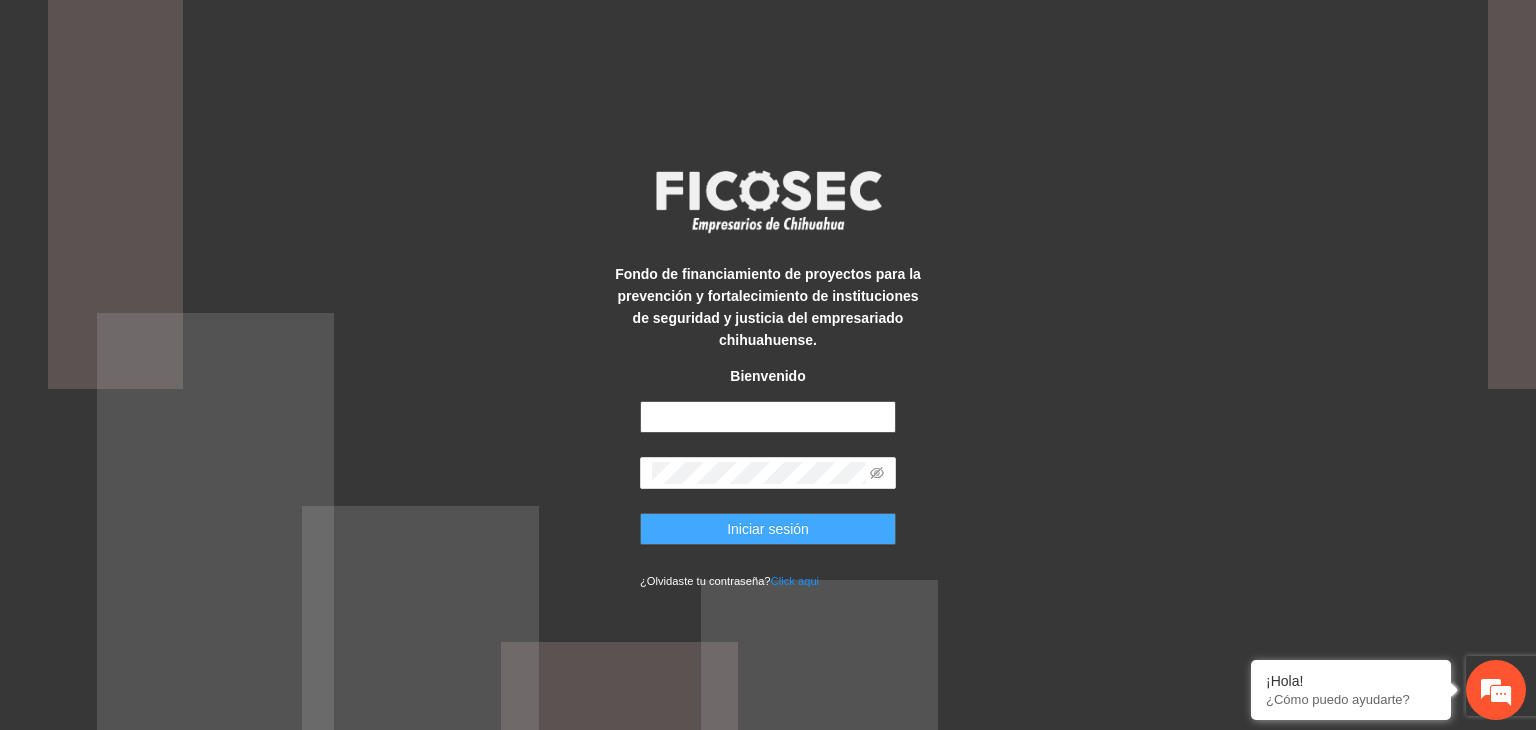 type on "**********" 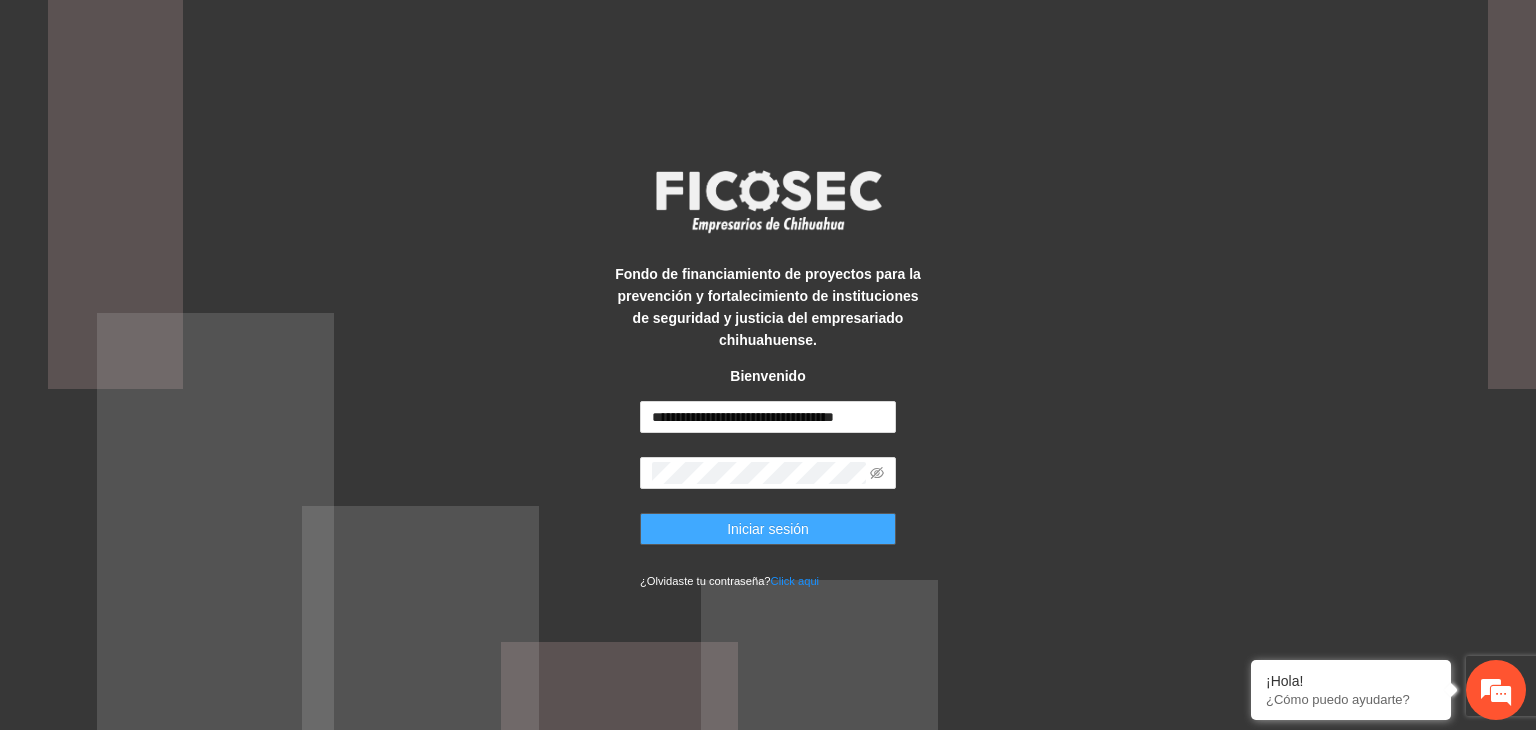 click on "Iniciar sesión" at bounding box center (768, 529) 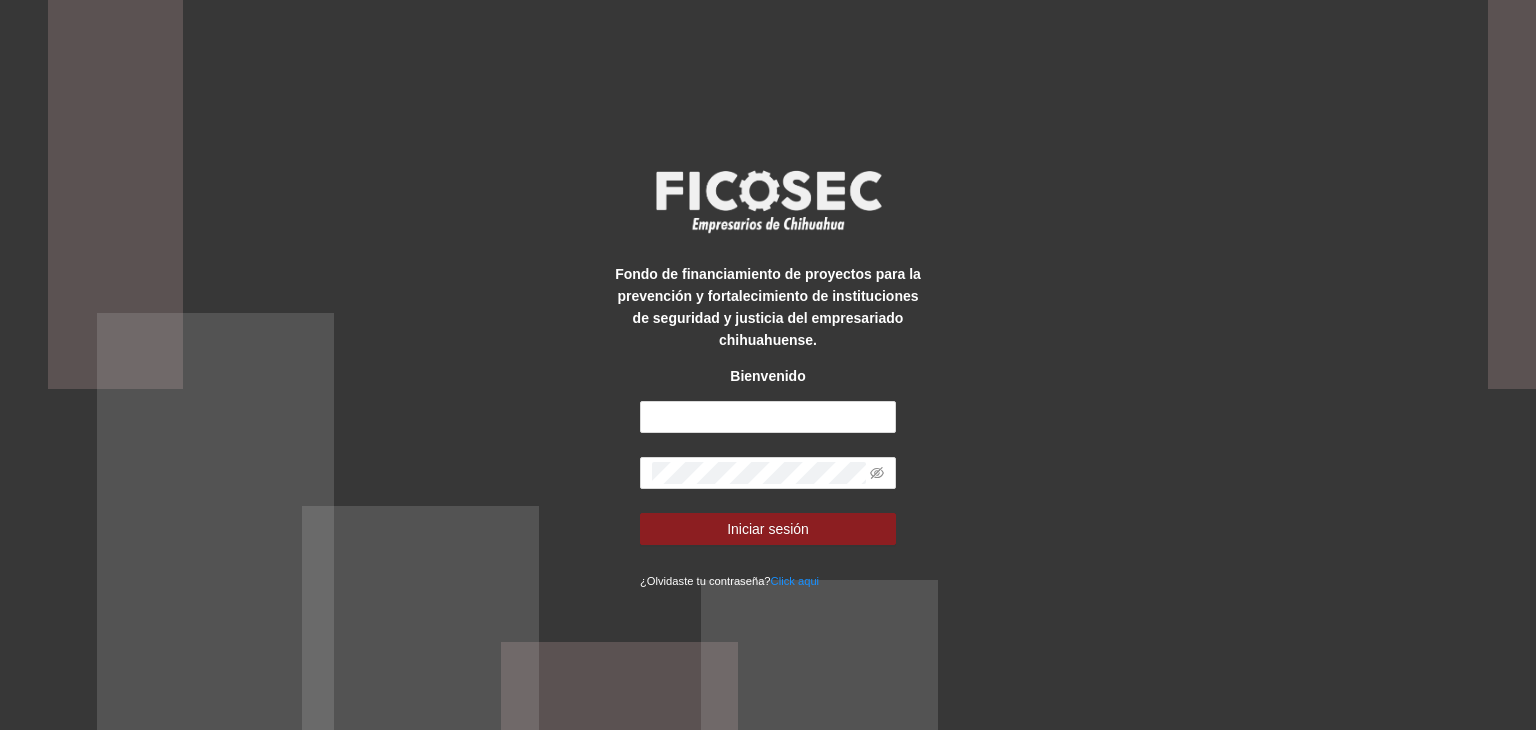 scroll, scrollTop: 0, scrollLeft: 0, axis: both 